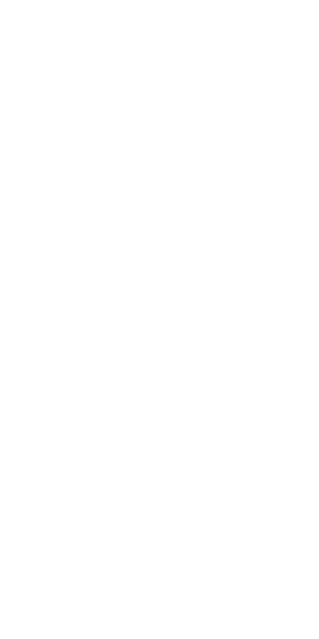 scroll, scrollTop: 0, scrollLeft: 0, axis: both 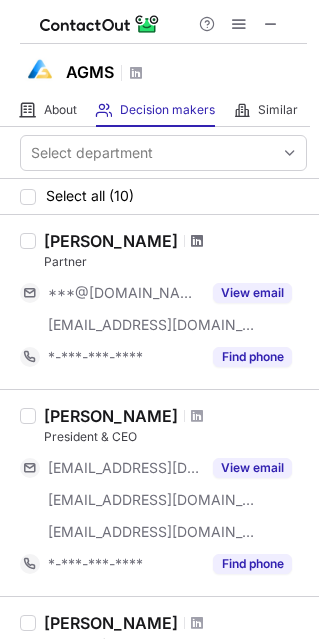 click at bounding box center (197, 241) 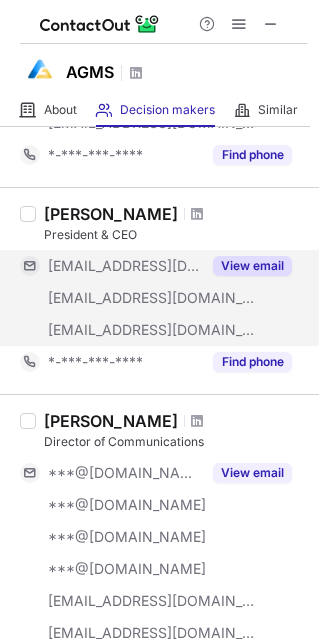 scroll, scrollTop: 222, scrollLeft: 0, axis: vertical 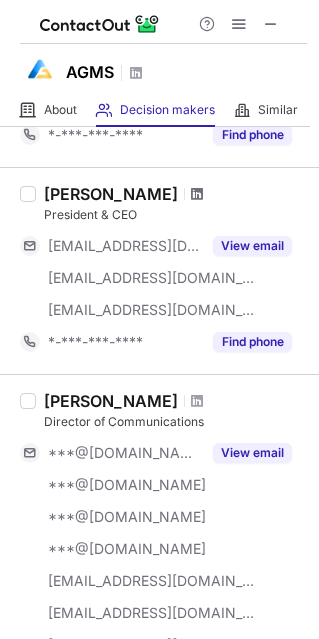 click at bounding box center (197, 194) 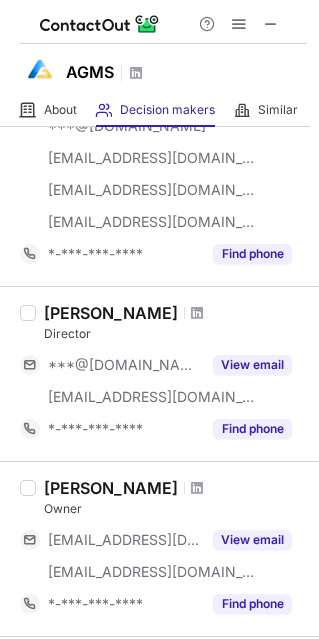 scroll, scrollTop: 666, scrollLeft: 0, axis: vertical 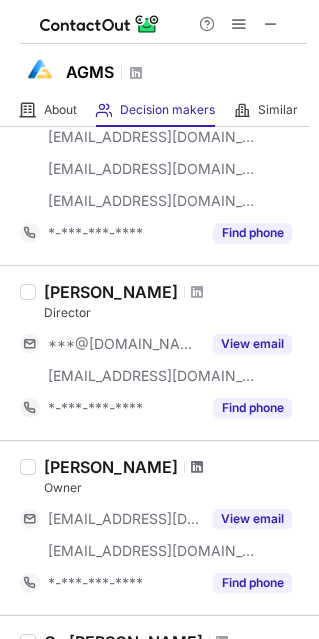 click at bounding box center (197, 467) 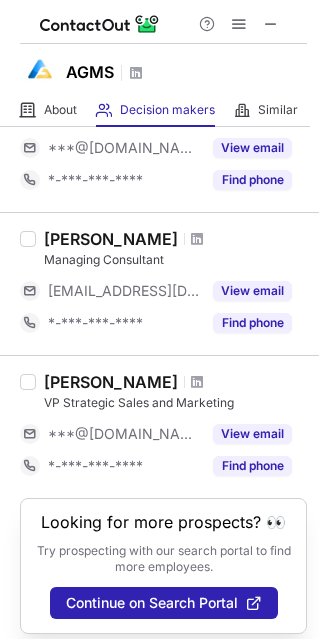scroll, scrollTop: 1505, scrollLeft: 0, axis: vertical 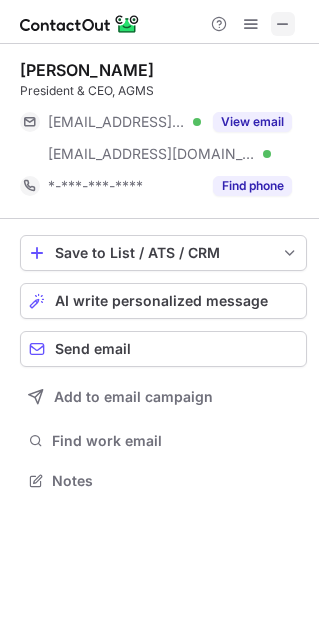 click at bounding box center [283, 24] 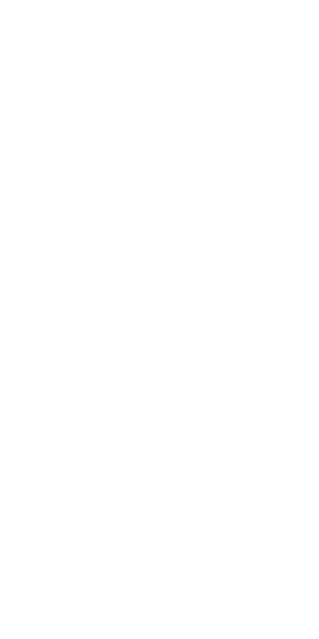 scroll, scrollTop: 0, scrollLeft: 0, axis: both 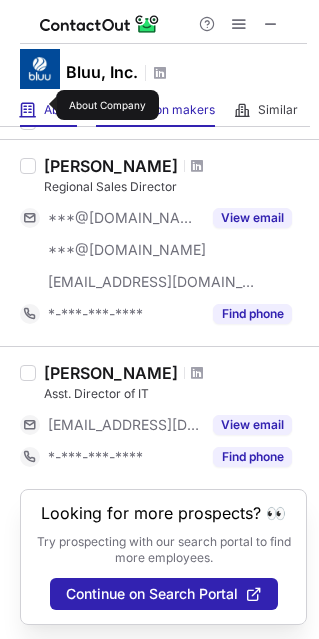 click on "About" at bounding box center [60, 110] 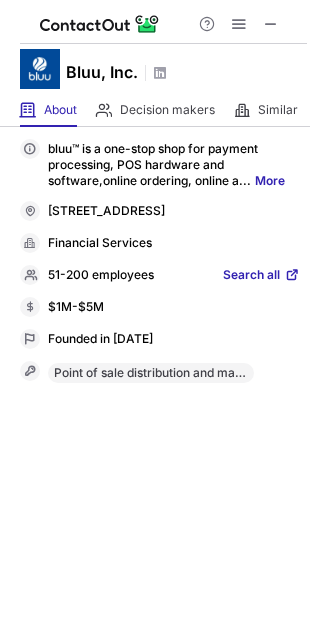 click on "Search all" at bounding box center [251, 276] 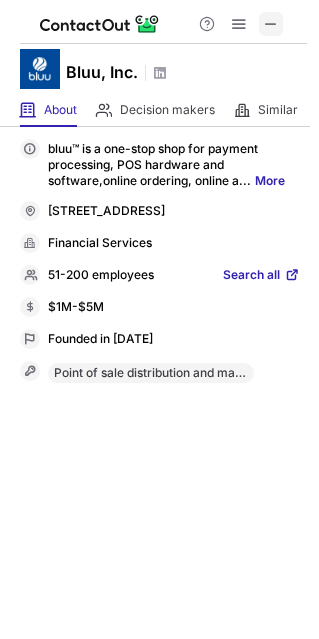 click at bounding box center (271, 24) 